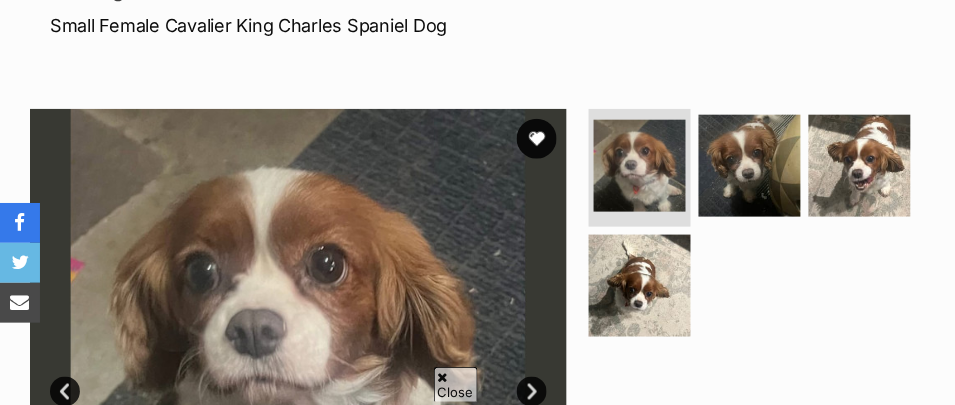 scroll, scrollTop: 600, scrollLeft: 0, axis: vertical 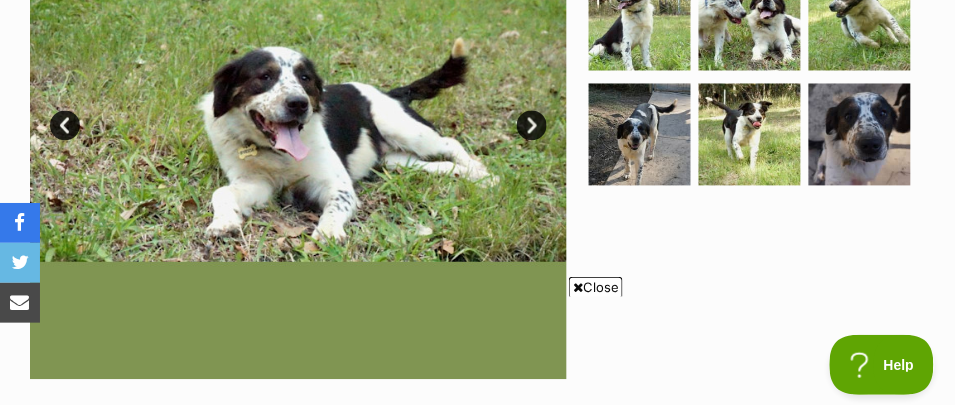 click on "Donate
PetRescue home
CM
My account
CM
Christina Mc Mullan
Edit profile
Log out
Pet alerts
Pet alert matches
Account settings
Change password
Dogs
Find a dog on PetRescue
View all dogs
Browse all of the doggos looking for a home
Senior dogs
Fill their golden years with love and happiness
Bonded pets
Dogs that need to be adopted together
Dogs looking for foster care
Dogs looking for a temporary home
Dog adoption assistance
How to set up an adopter profile
A guide to setting up your account
Pet adoption tips
Tips to boost your pet search
Creating and managing pet alerts
Get notified about a pawfect match!
Do you speak dog?" at bounding box center (477, 2219) 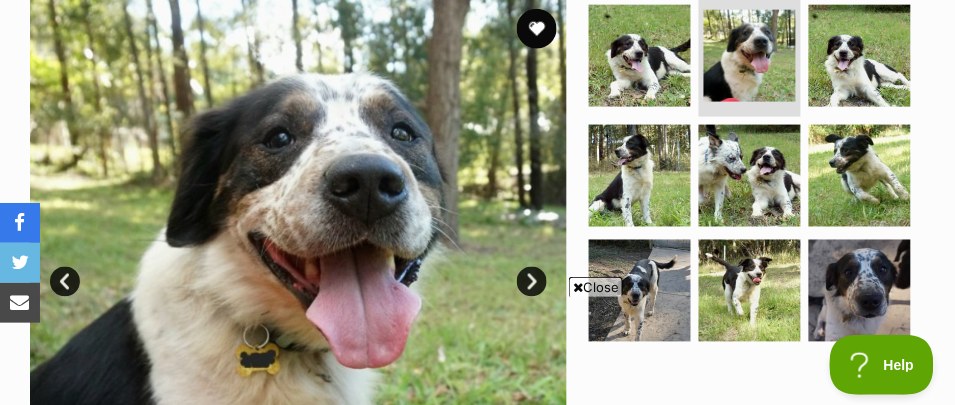 scroll, scrollTop: 499, scrollLeft: 0, axis: vertical 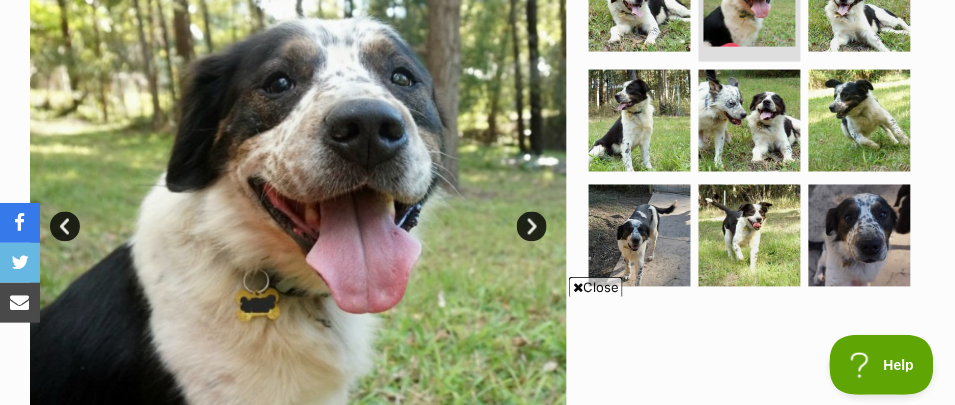 click on "Next" at bounding box center (532, 227) 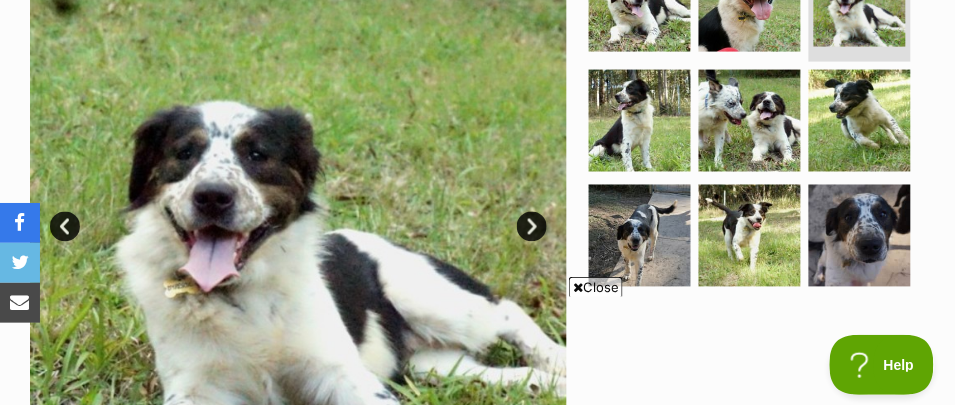 click on "Next" at bounding box center [532, 227] 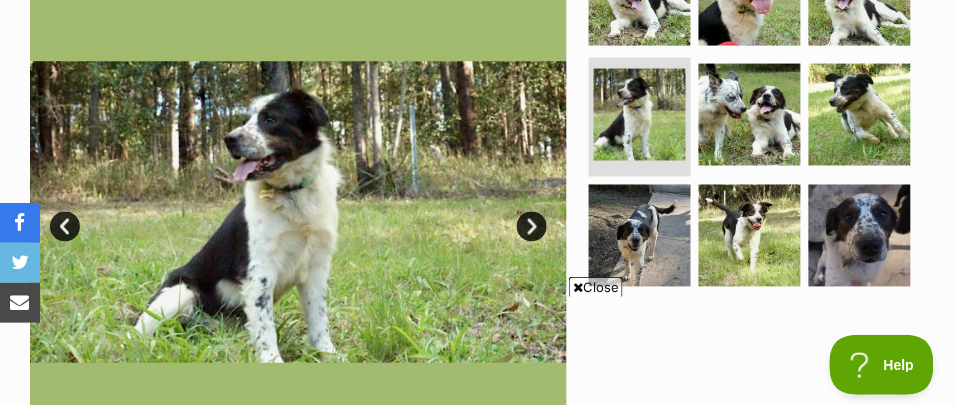 click on "Next" at bounding box center [532, 227] 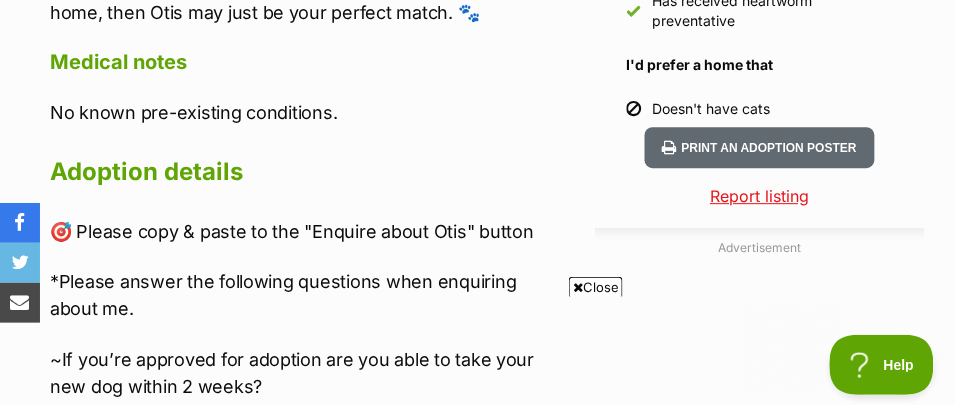 scroll, scrollTop: 2099, scrollLeft: 0, axis: vertical 